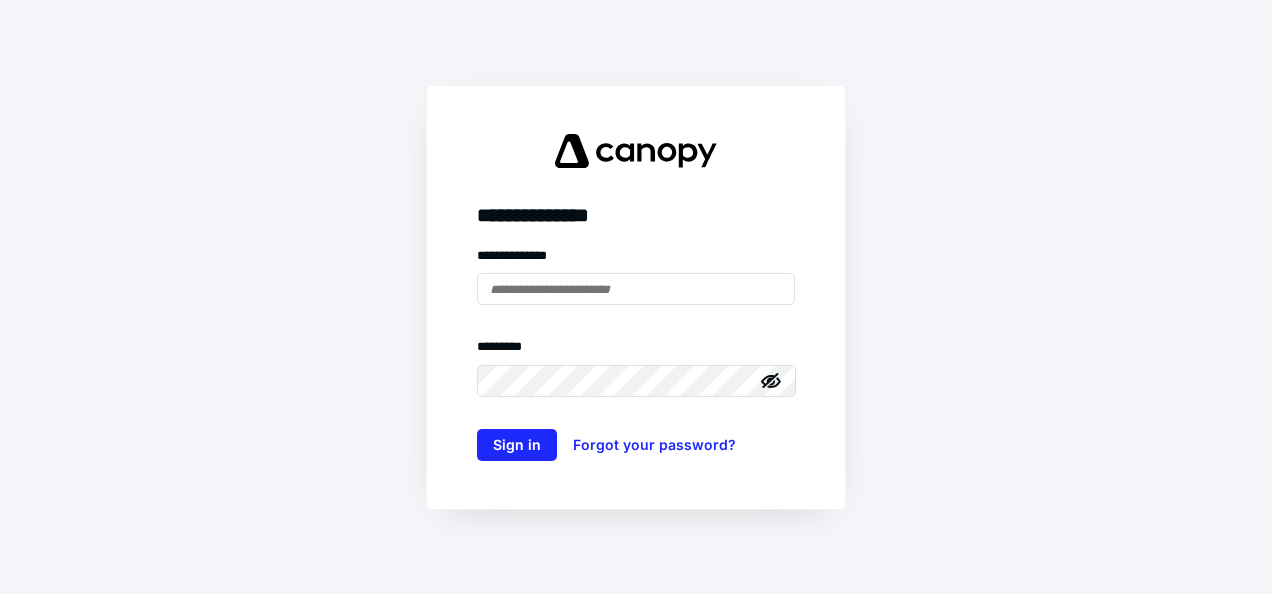 scroll, scrollTop: 0, scrollLeft: 0, axis: both 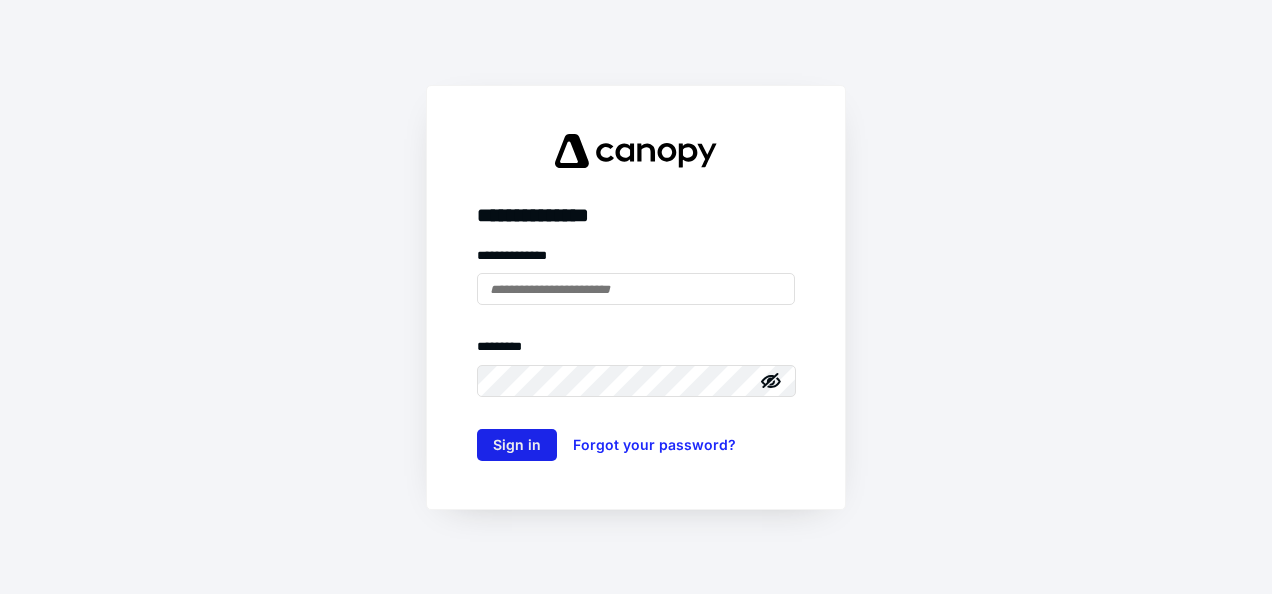 type on "**********" 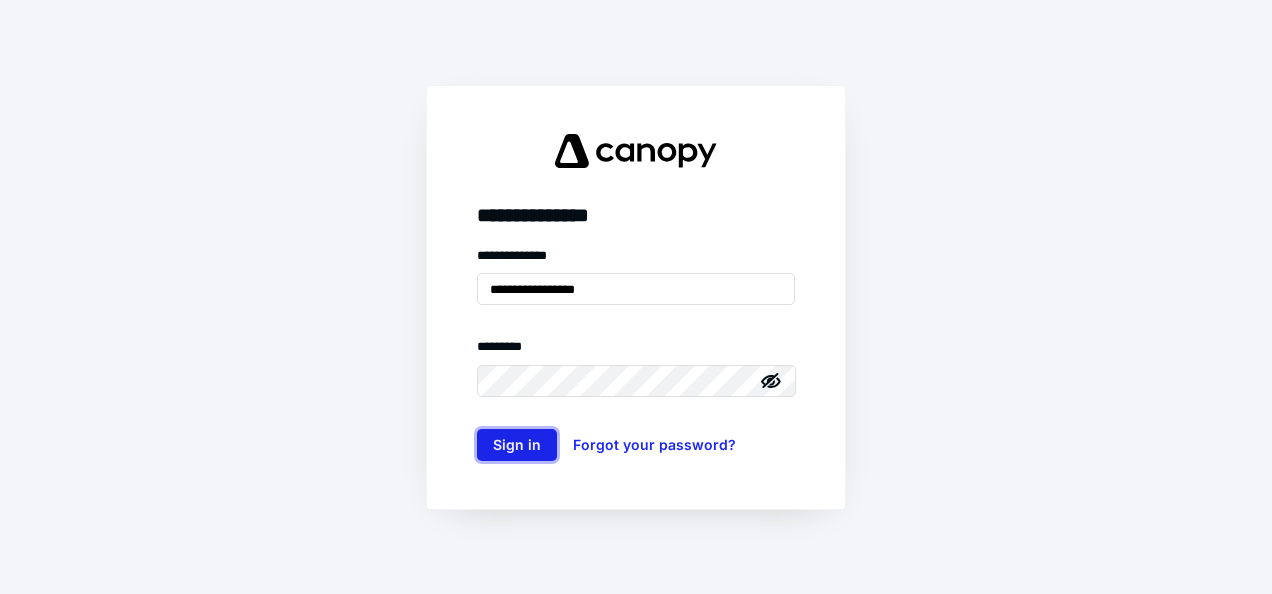 click on "Sign in" at bounding box center (517, 445) 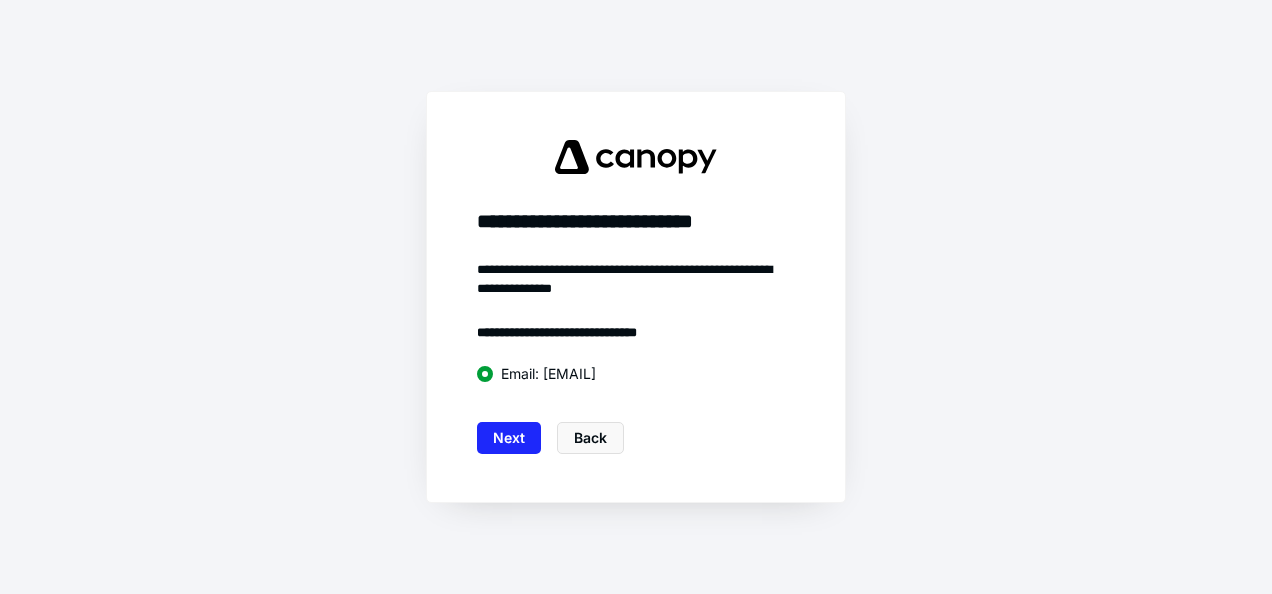 click on "Next" at bounding box center (509, 438) 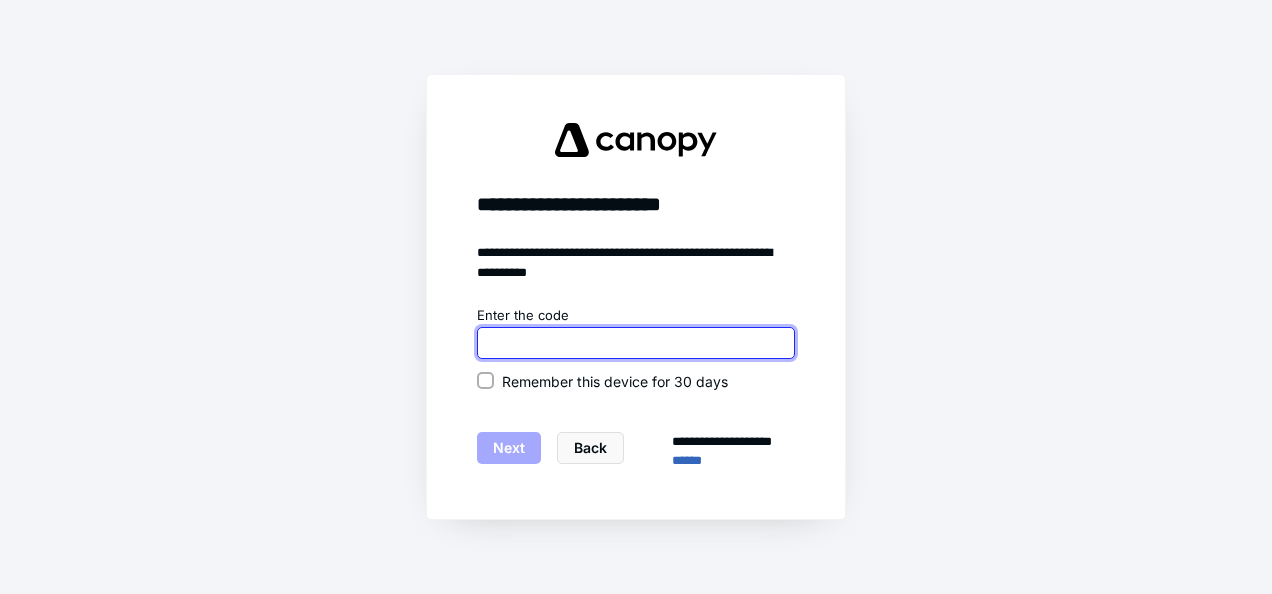 click at bounding box center (636, 343) 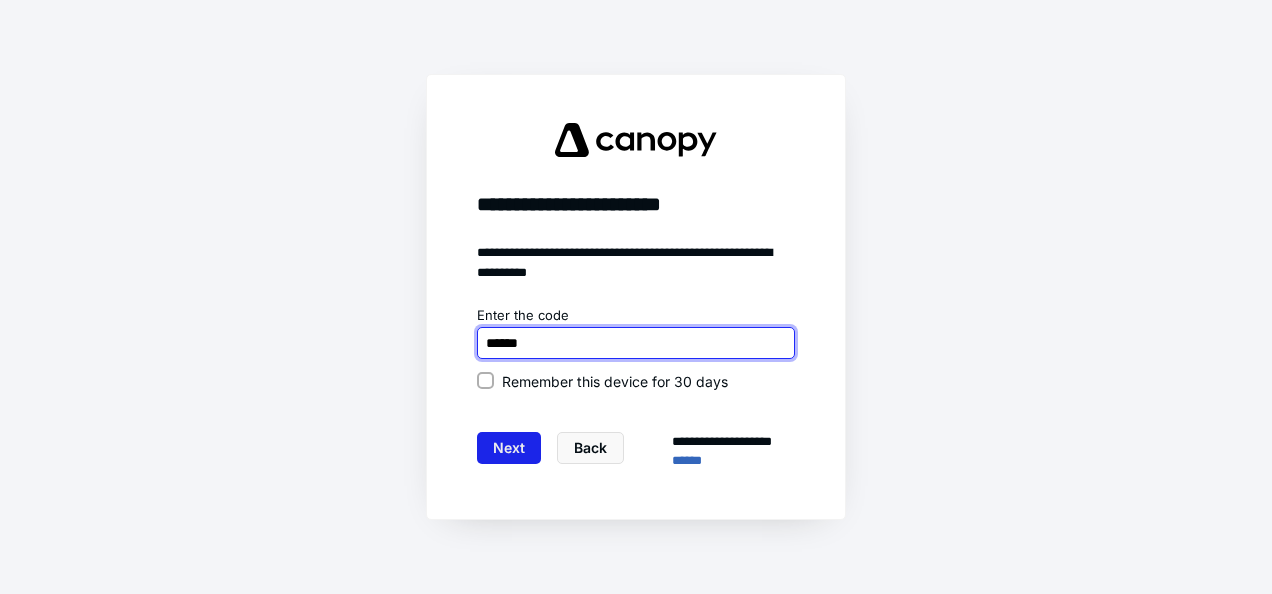 type on "******" 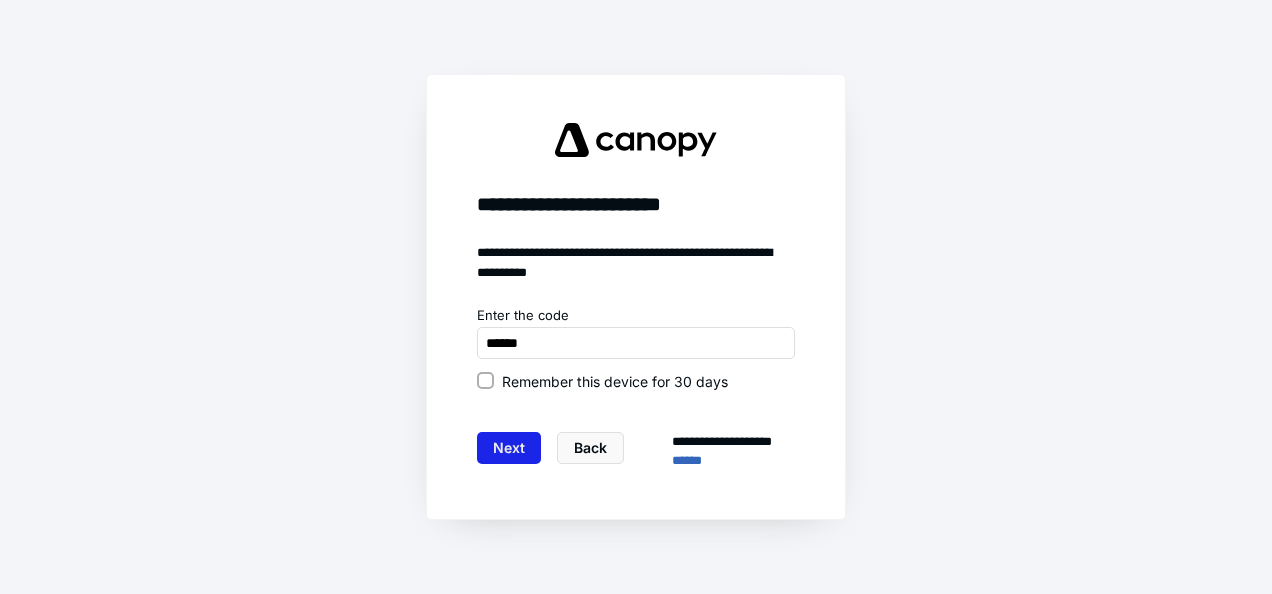 click on "Next" at bounding box center (509, 448) 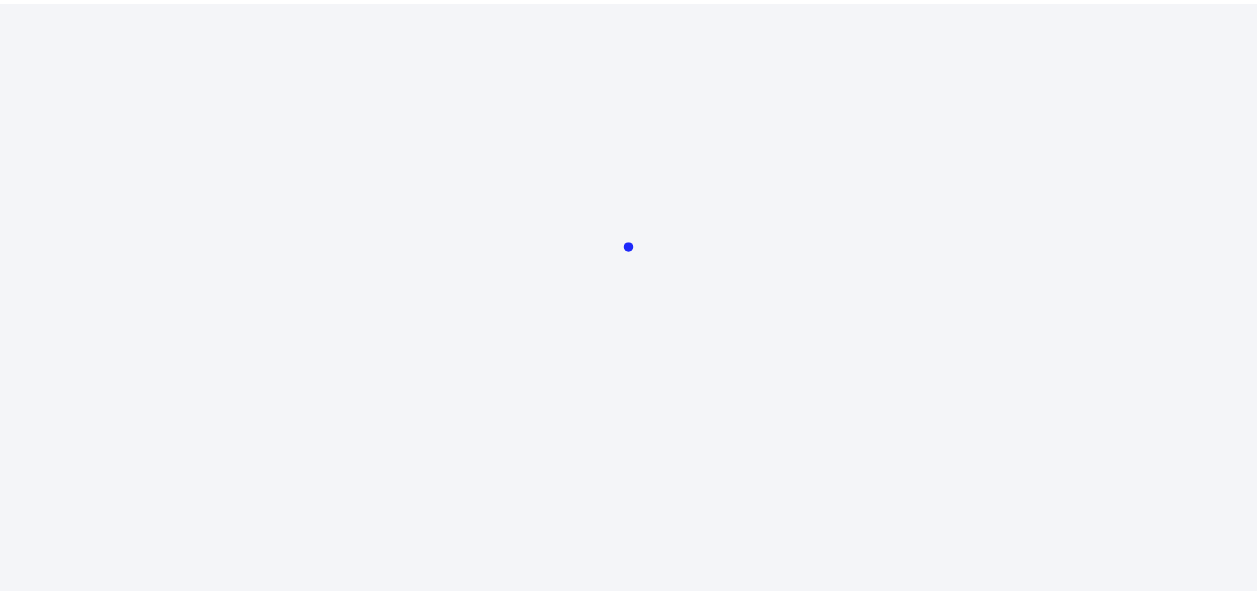 scroll, scrollTop: 0, scrollLeft: 0, axis: both 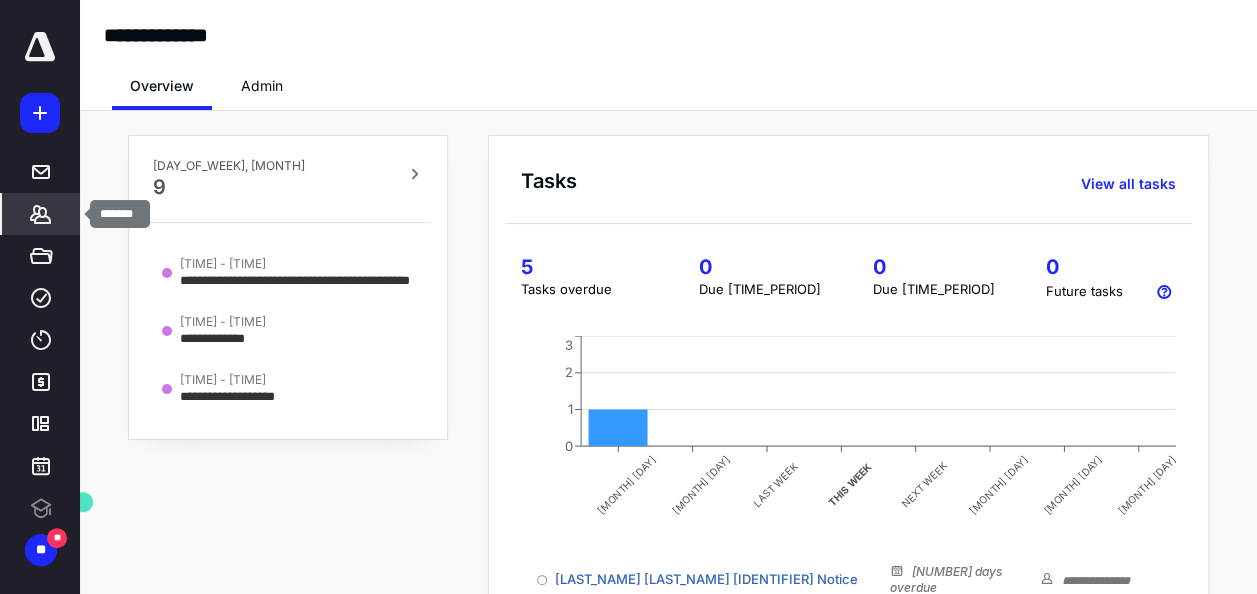 click on "*******" at bounding box center (41, 172) 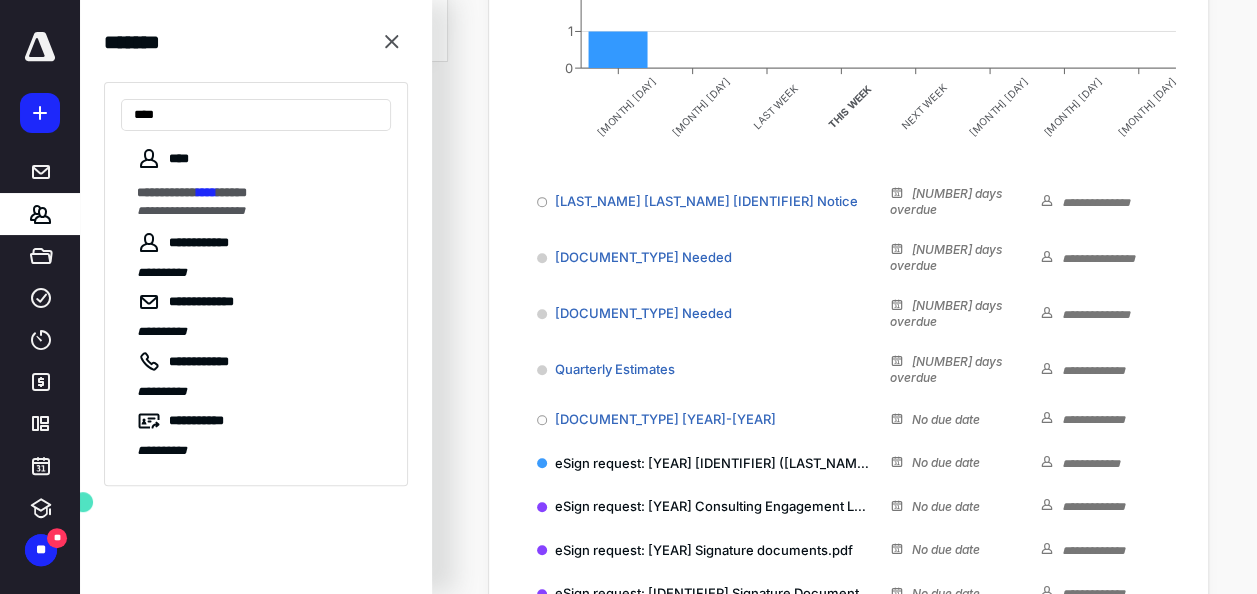 scroll, scrollTop: 400, scrollLeft: 0, axis: vertical 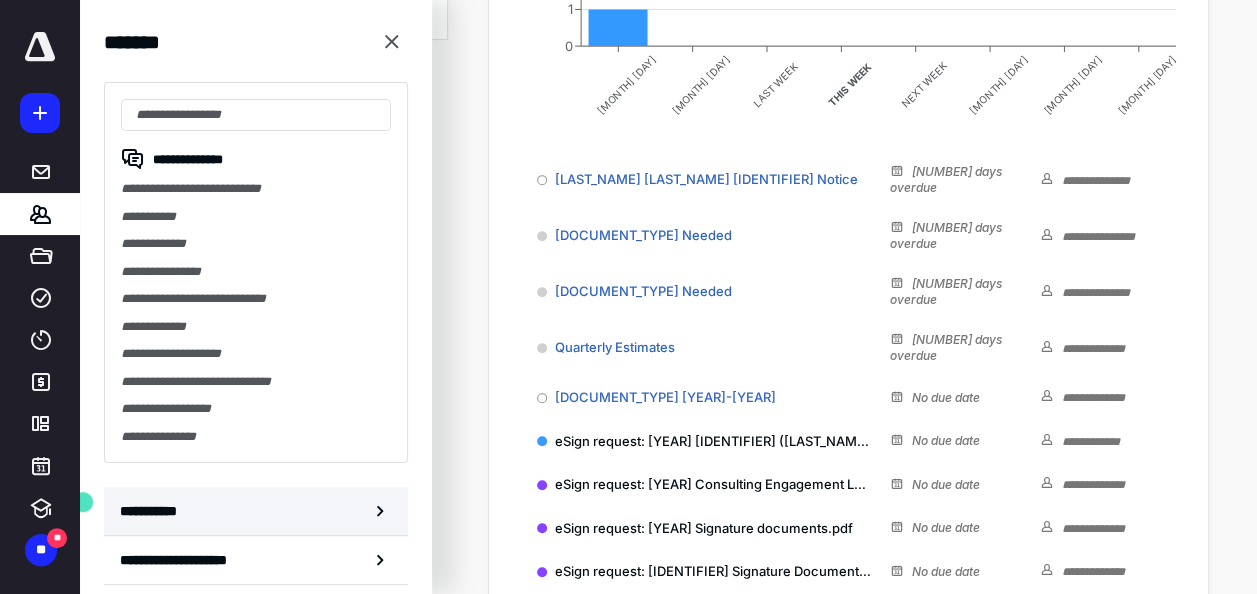 click on "**********" at bounding box center (256, 511) 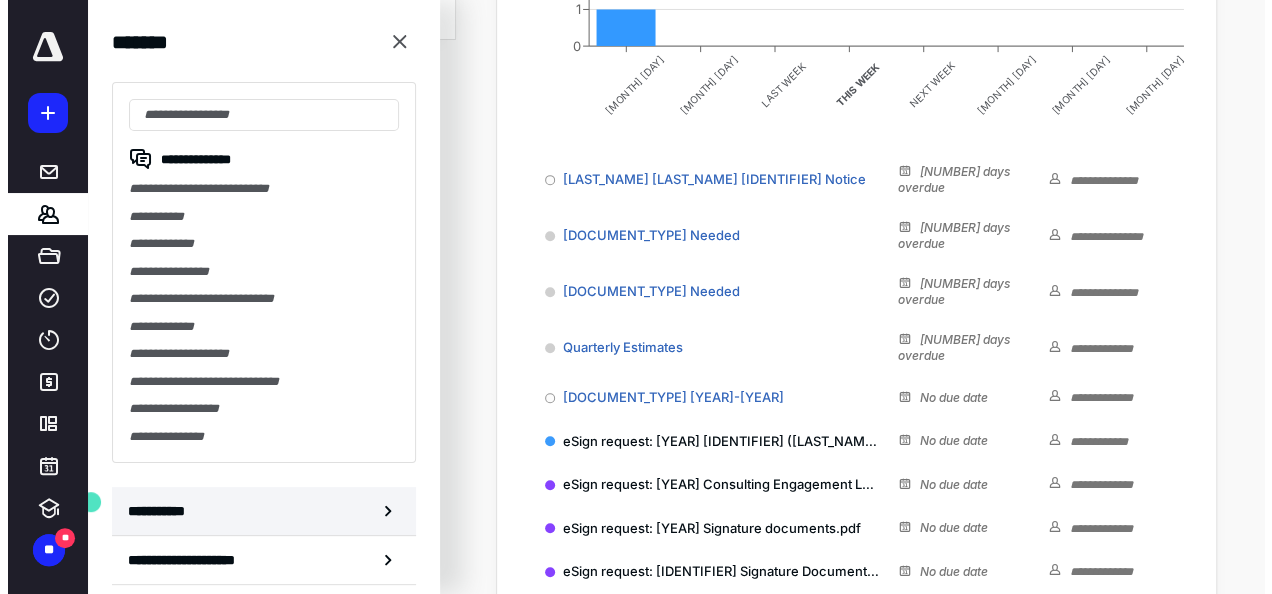 scroll, scrollTop: 0, scrollLeft: 0, axis: both 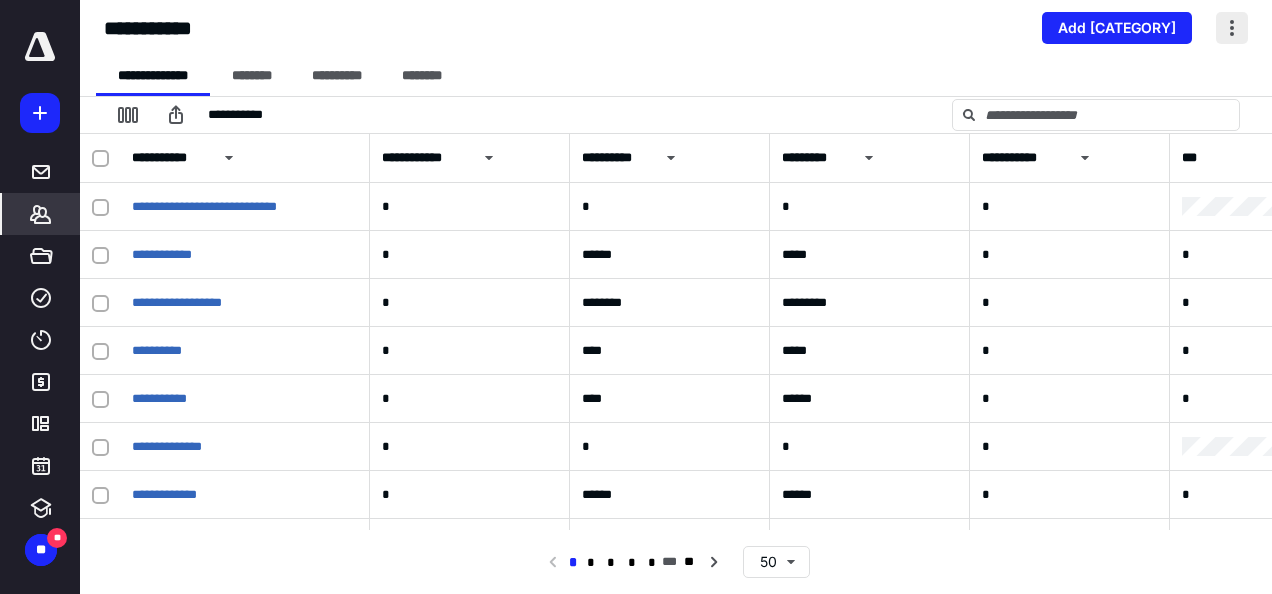 click at bounding box center [1232, 28] 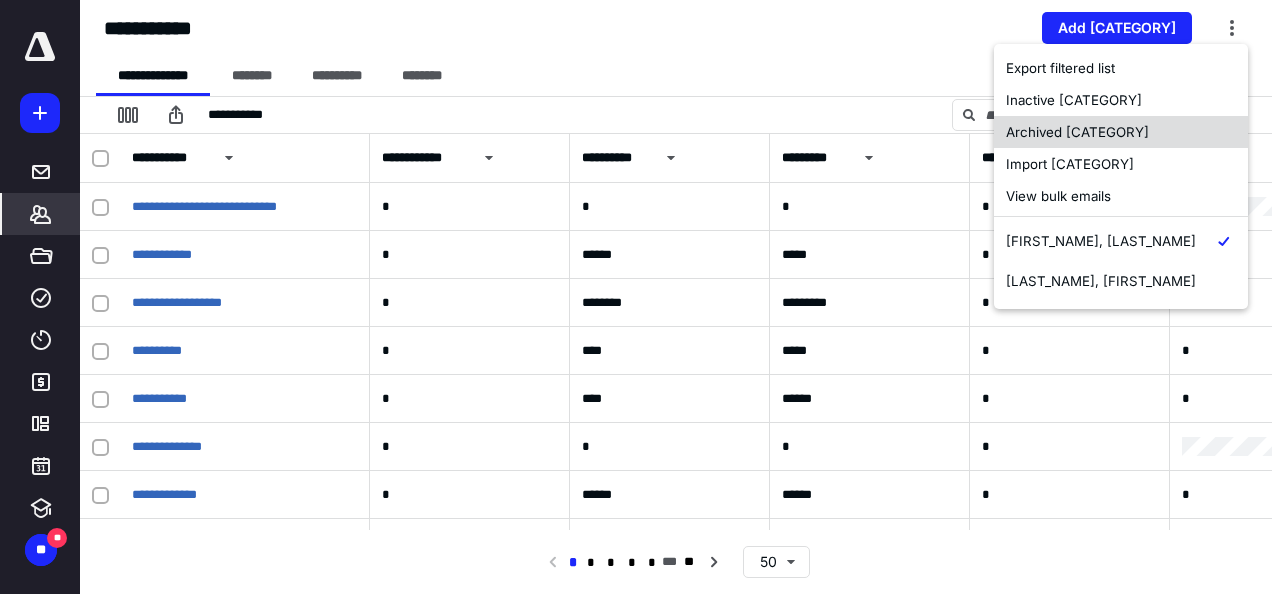 click on "Archived [CATEGORY]" at bounding box center (1121, 132) 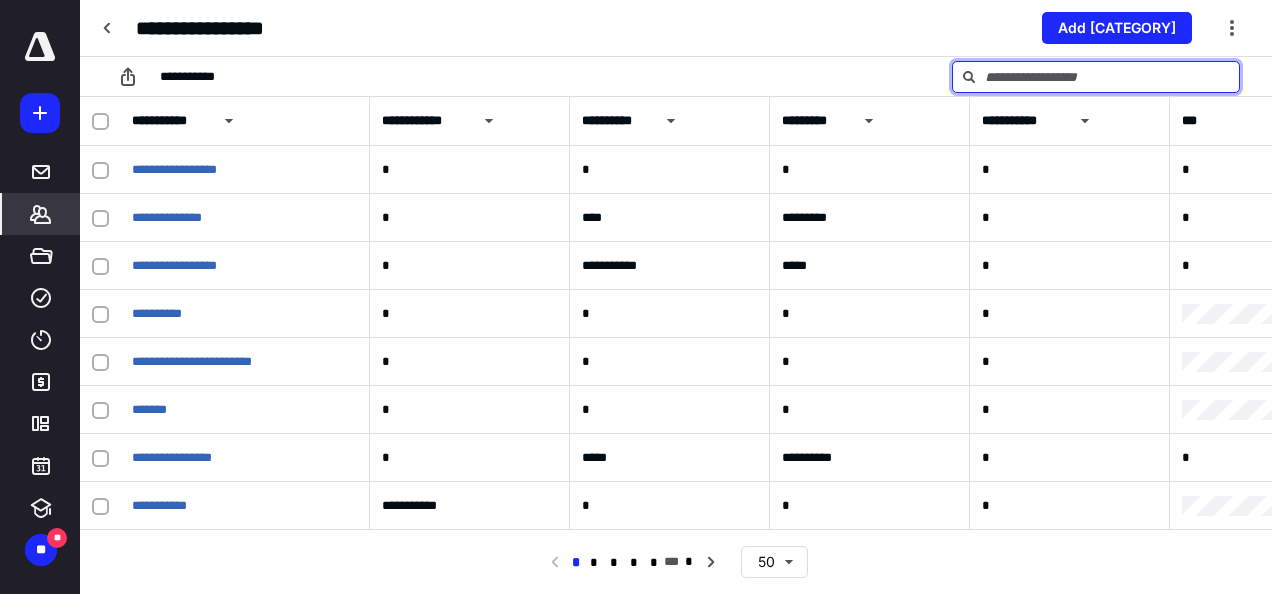 click at bounding box center (1096, 77) 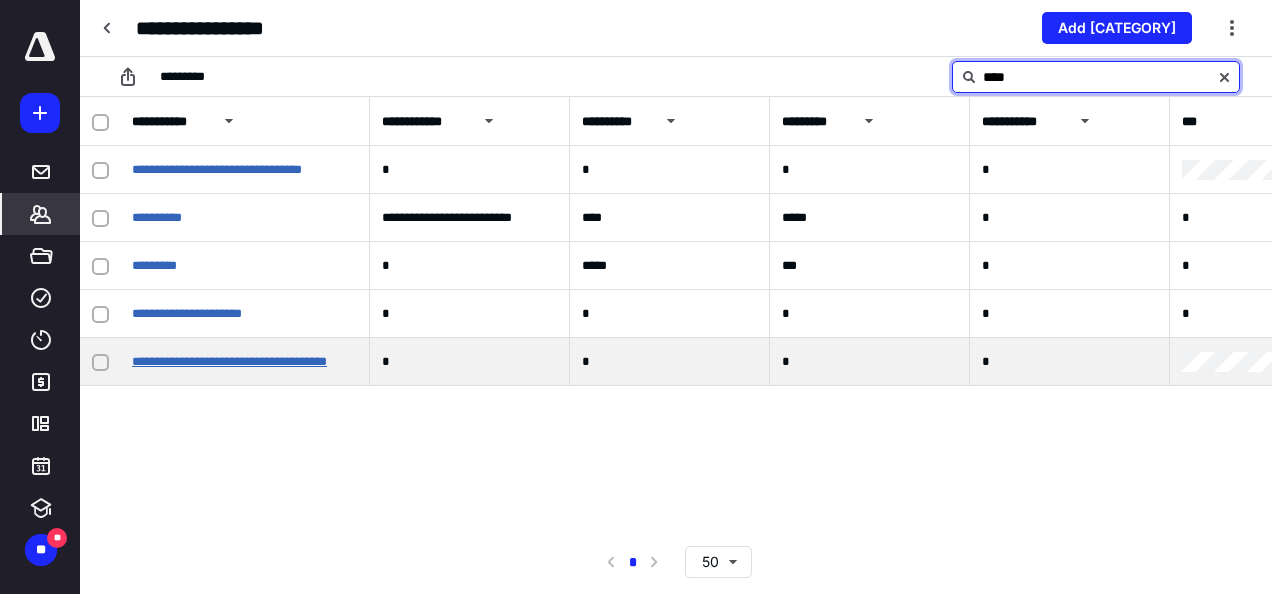 type on "****" 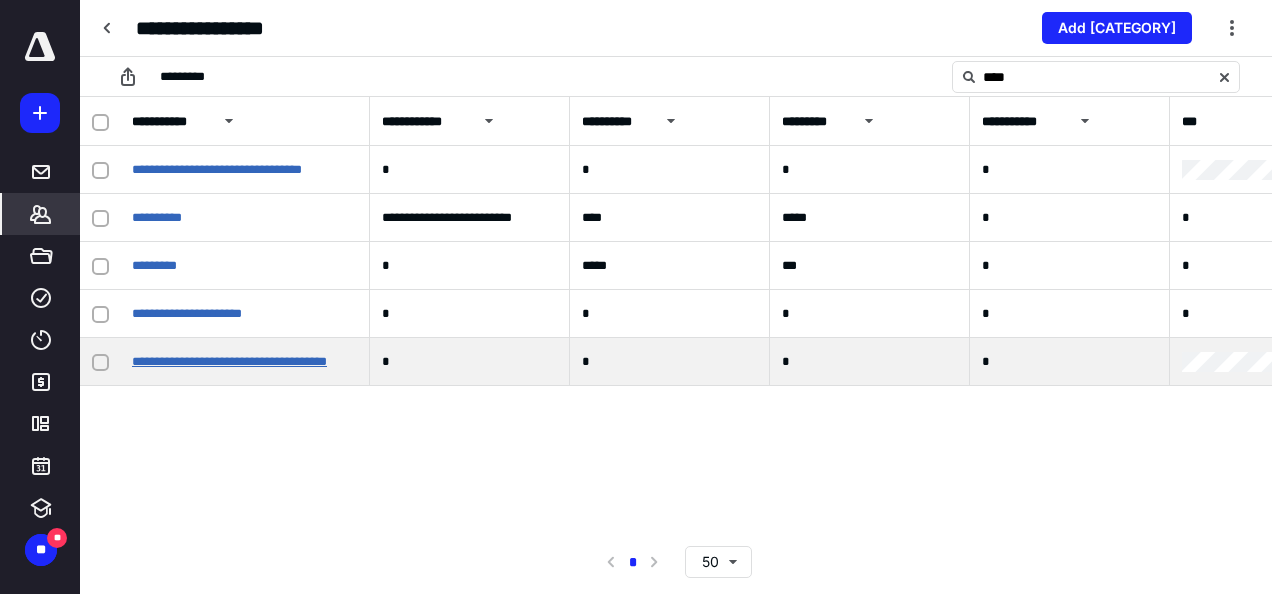 click on "**********" at bounding box center [229, 361] 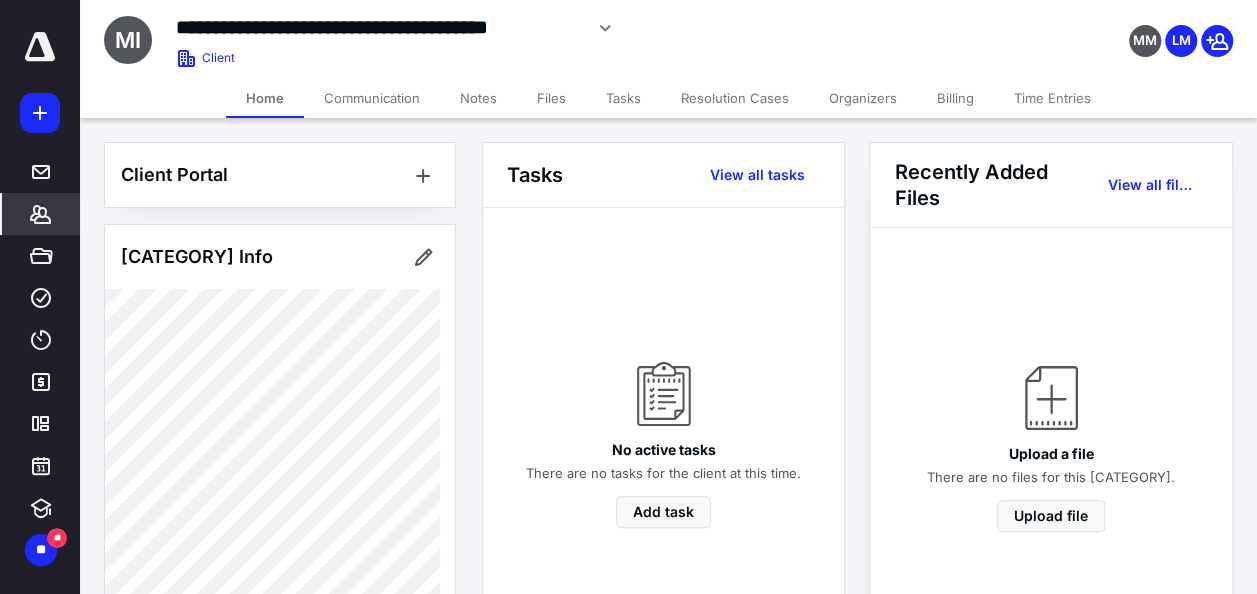 click on "Files" at bounding box center [551, 98] 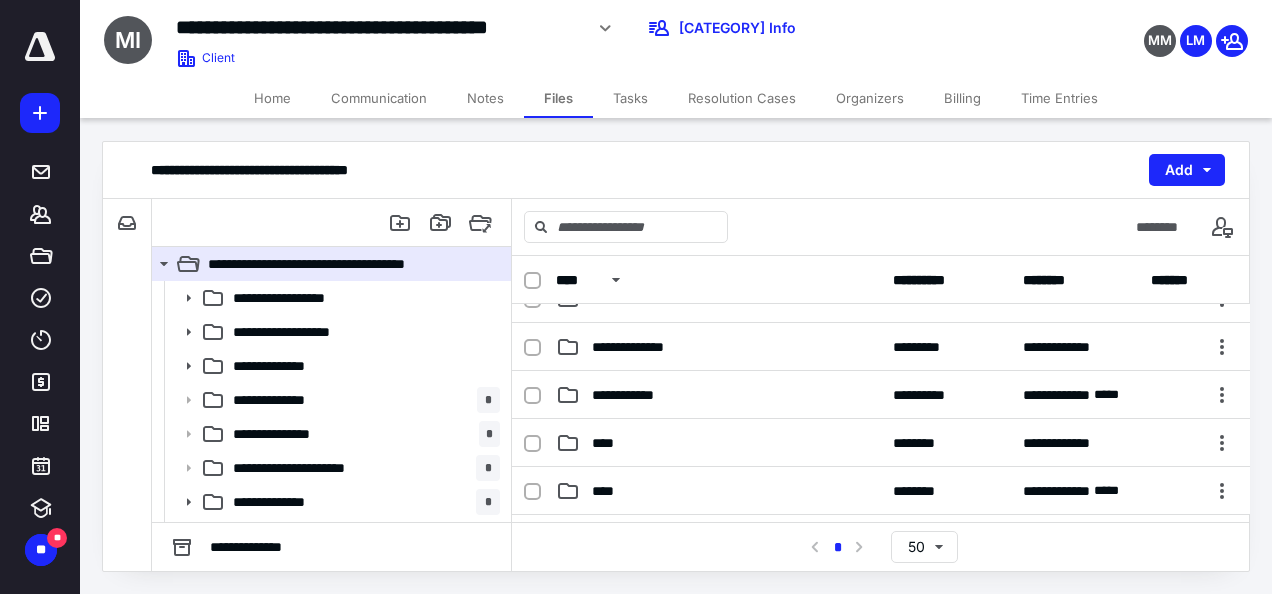 scroll, scrollTop: 300, scrollLeft: 0, axis: vertical 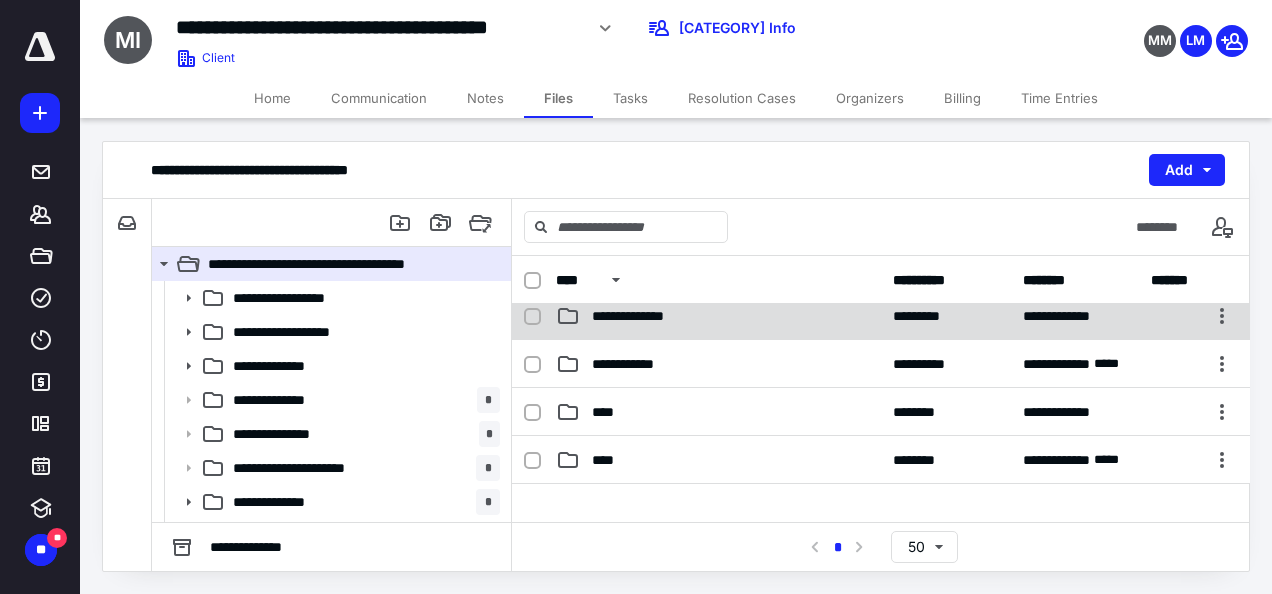 click on "**********" at bounding box center [718, 28] 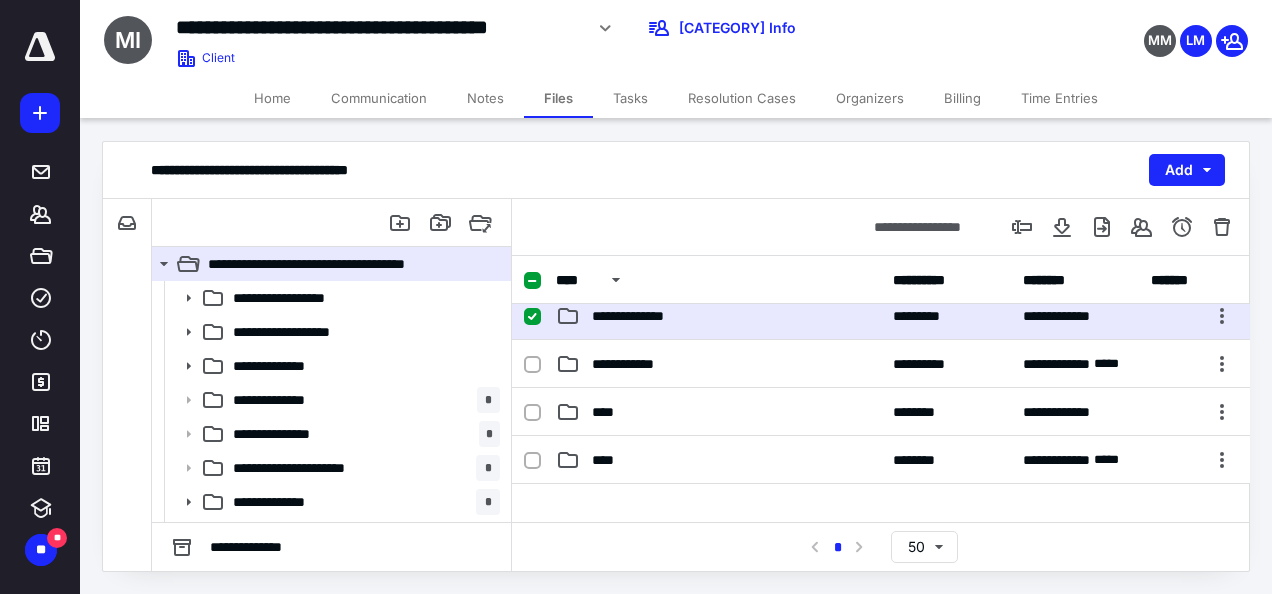 click on "**********" at bounding box center (718, 28) 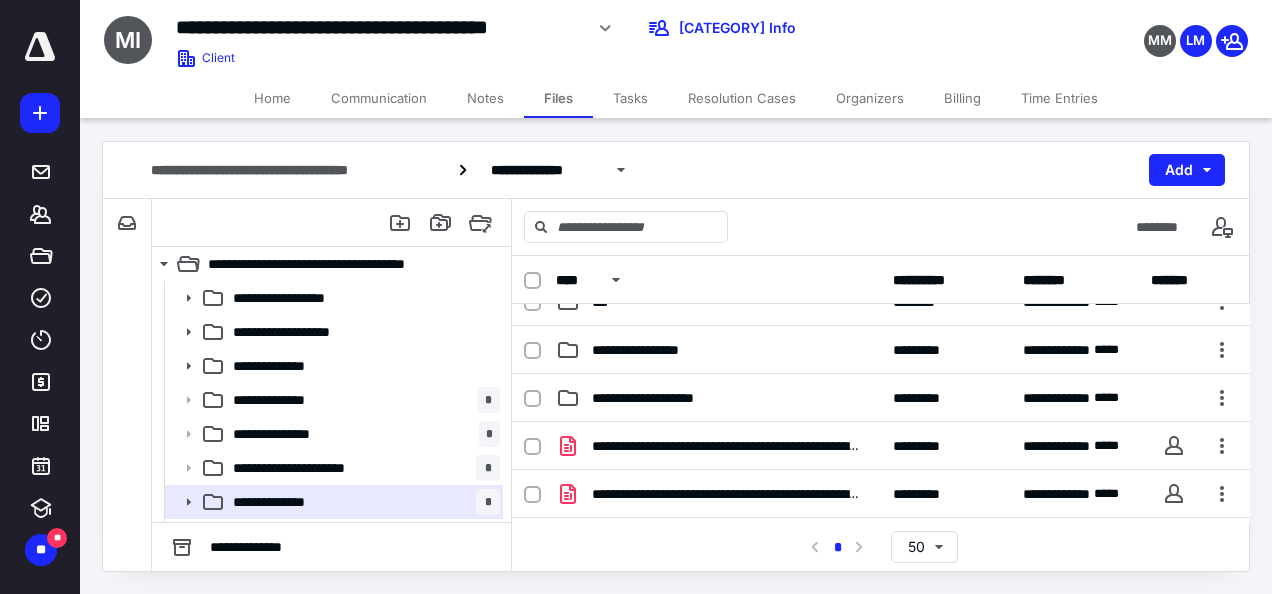 scroll, scrollTop: 200, scrollLeft: 0, axis: vertical 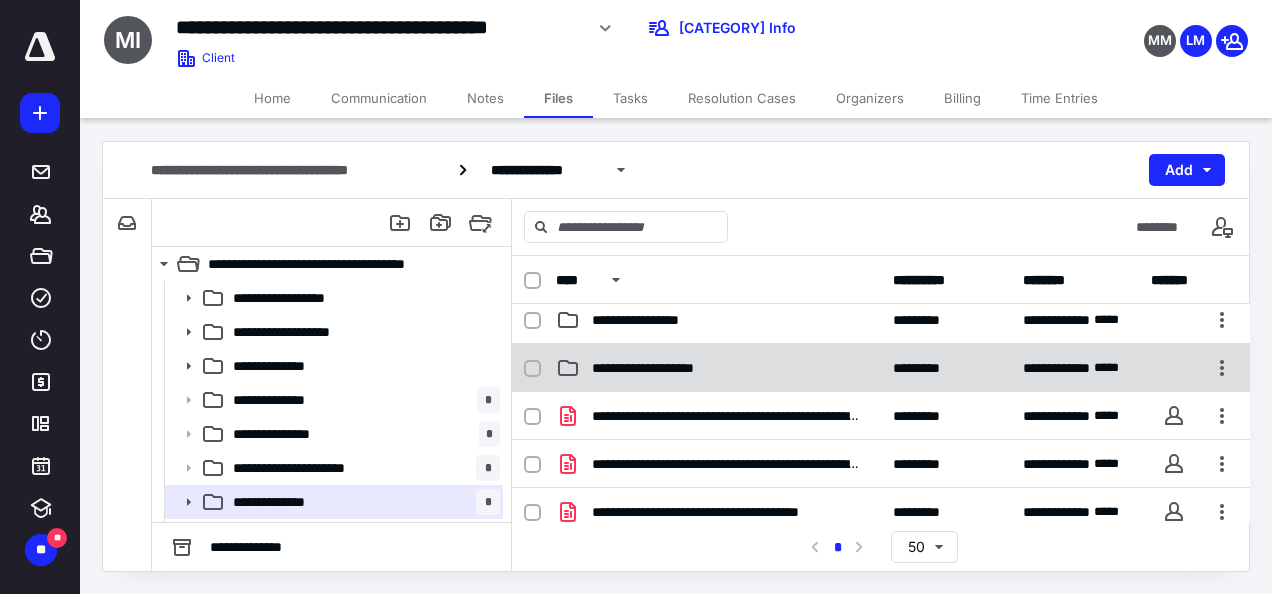 click on "**********" at bounding box center [881, 128] 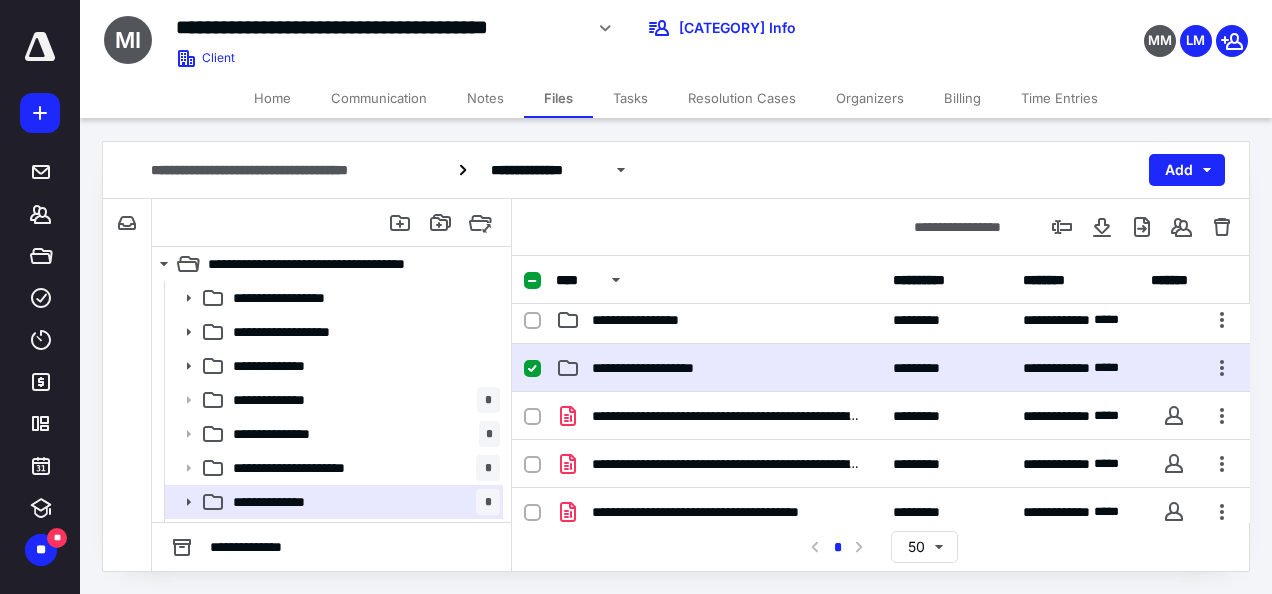 click on "**********" at bounding box center [881, 128] 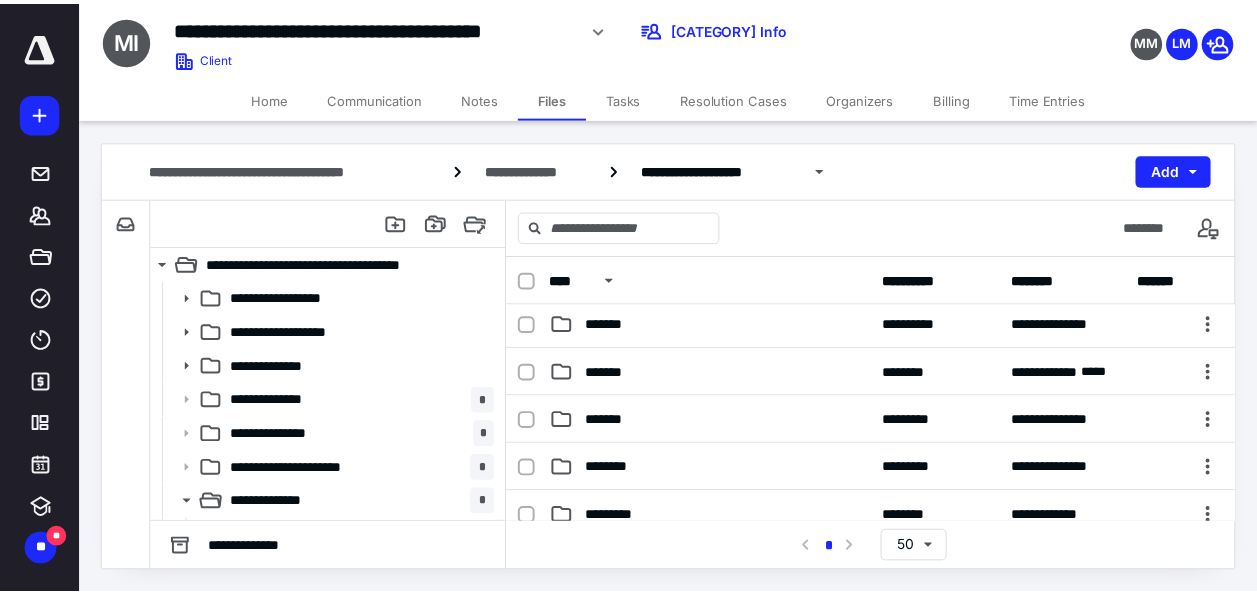 scroll, scrollTop: 0, scrollLeft: 0, axis: both 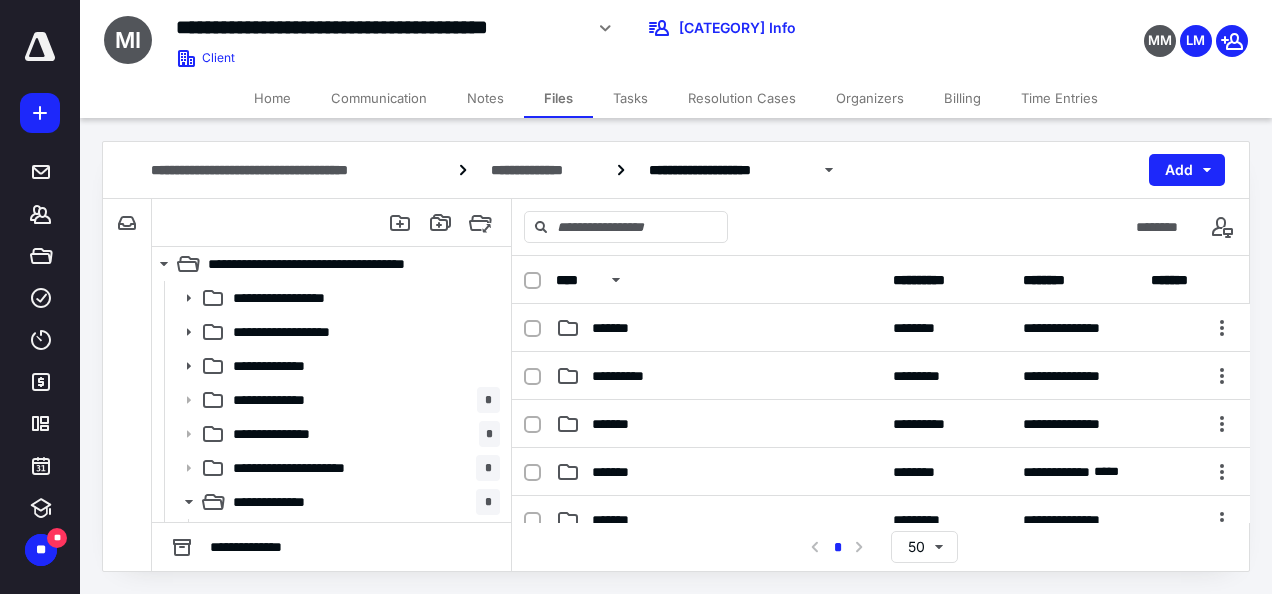 click on "Notes" at bounding box center [485, 98] 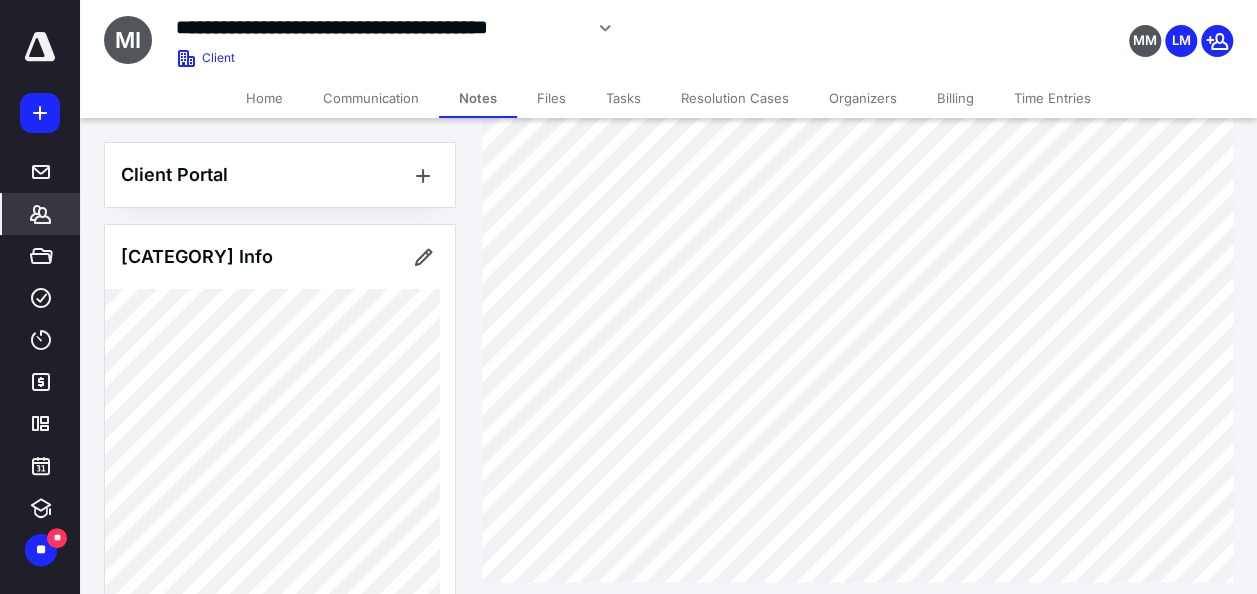 scroll, scrollTop: 4468, scrollLeft: 0, axis: vertical 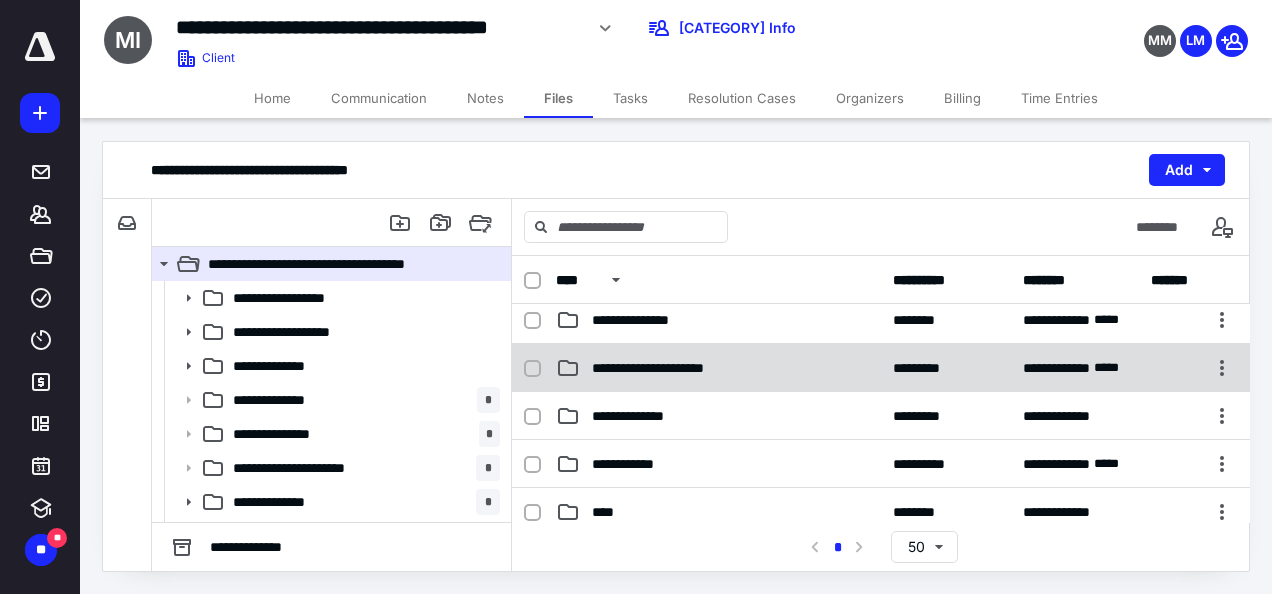 click on "**********" at bounding box center [718, 128] 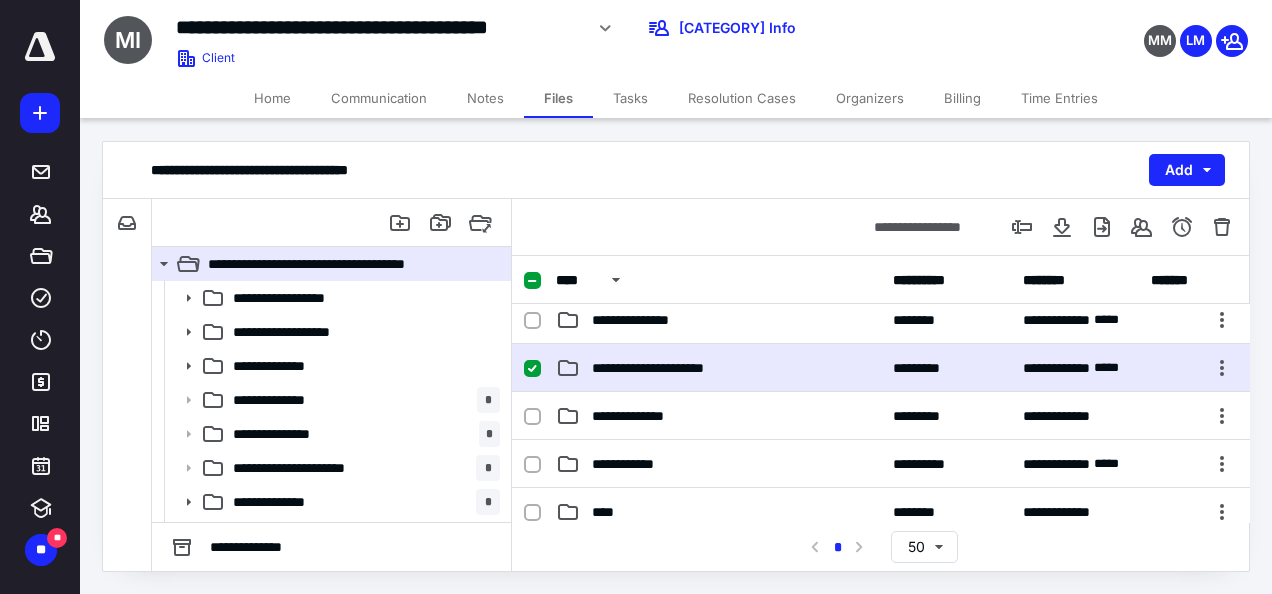 click on "**********" at bounding box center (664, 128) 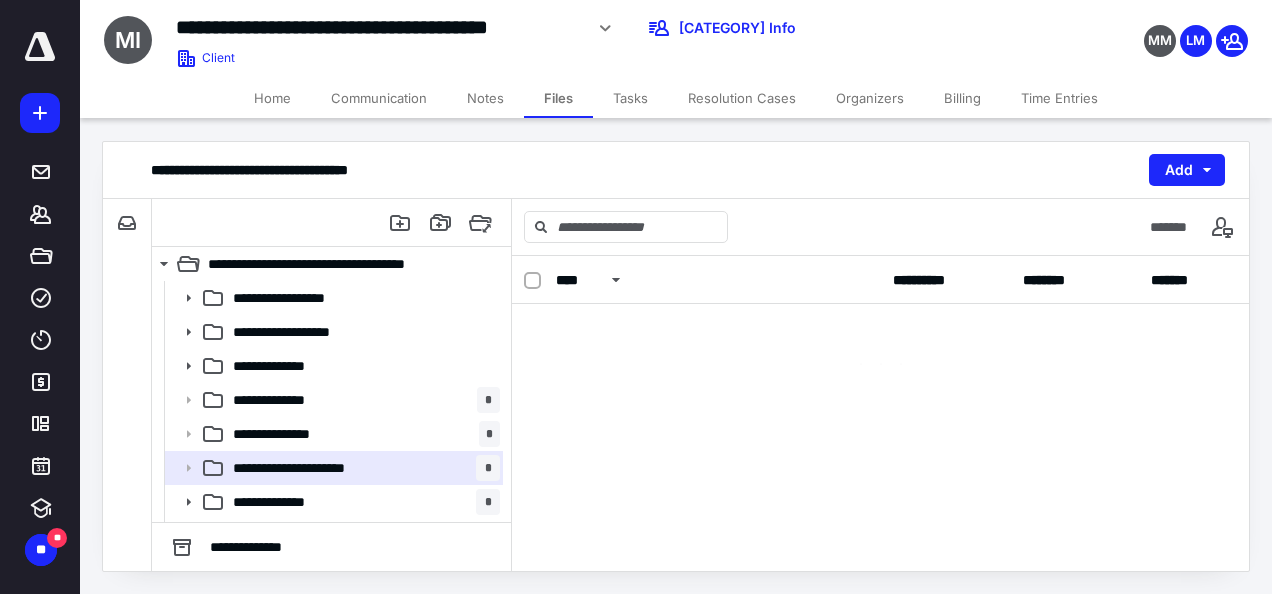 scroll, scrollTop: 0, scrollLeft: 0, axis: both 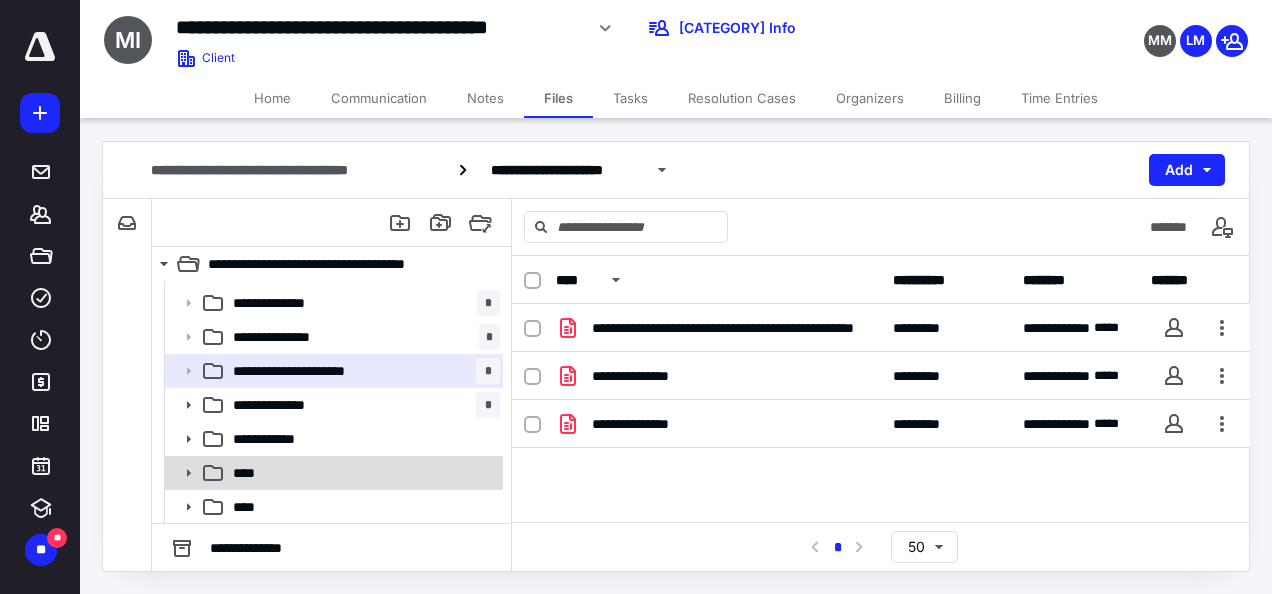 click on "****" at bounding box center [332, 201] 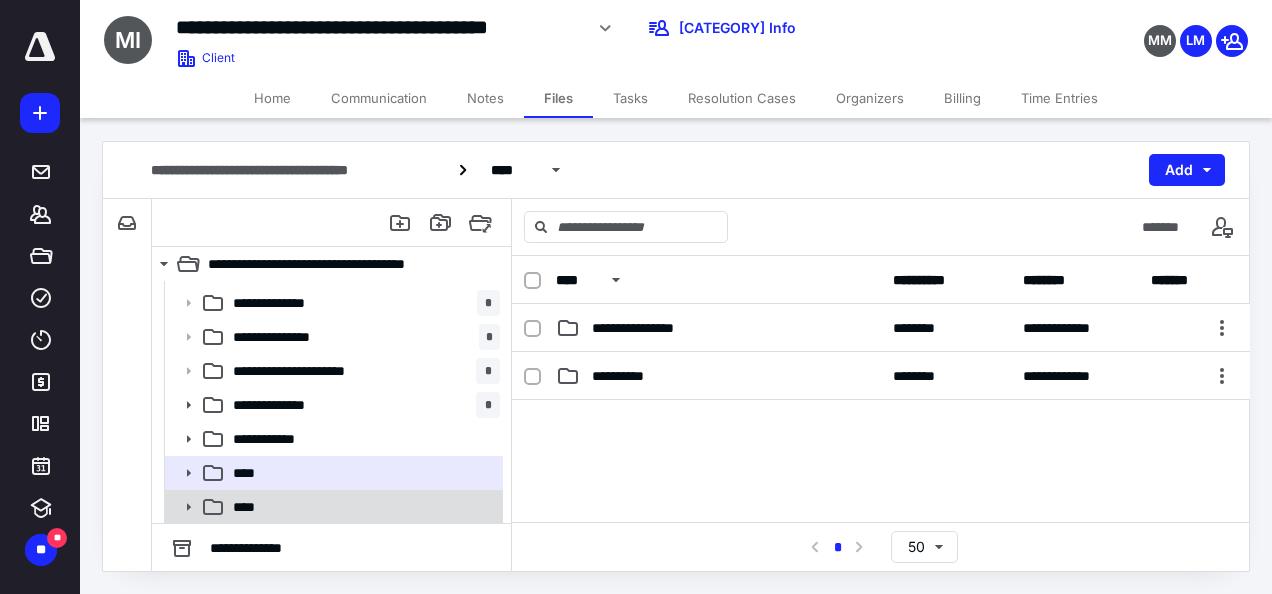 click on "****" at bounding box center (332, 201) 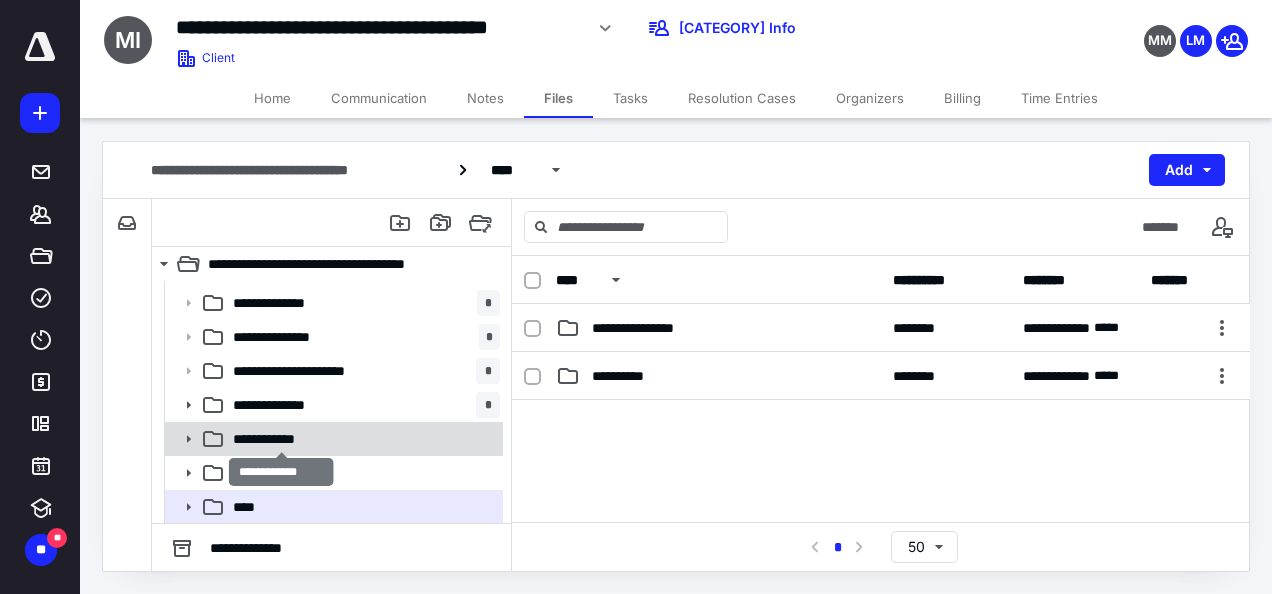 click on "**********" at bounding box center (305, 201) 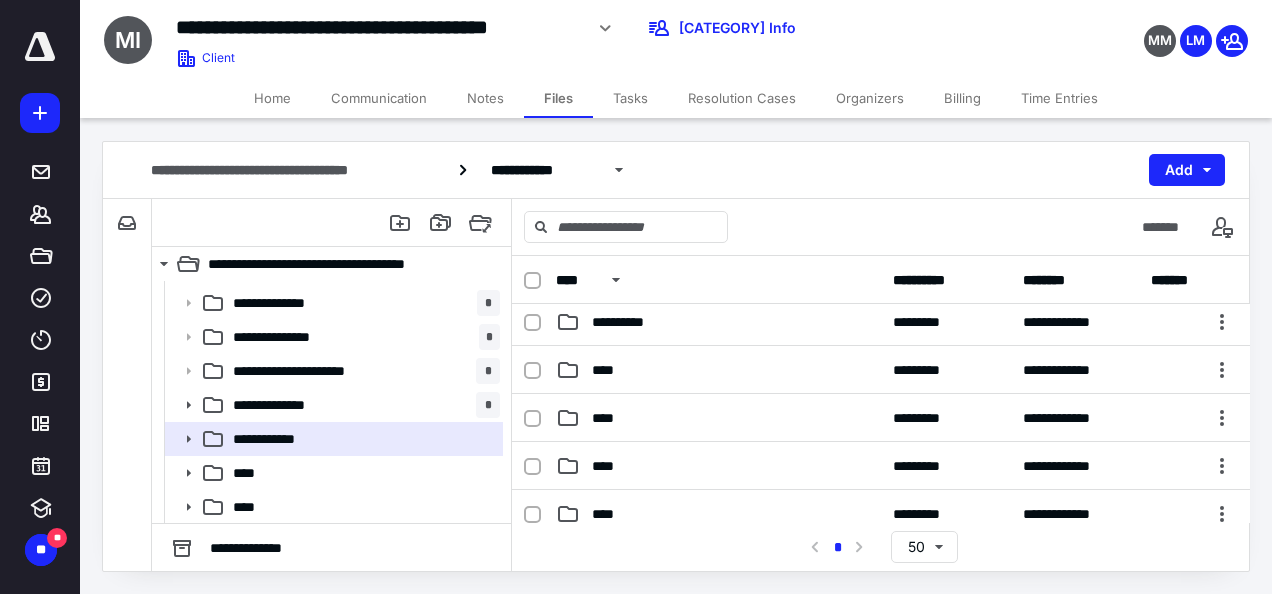 scroll, scrollTop: 0, scrollLeft: 0, axis: both 